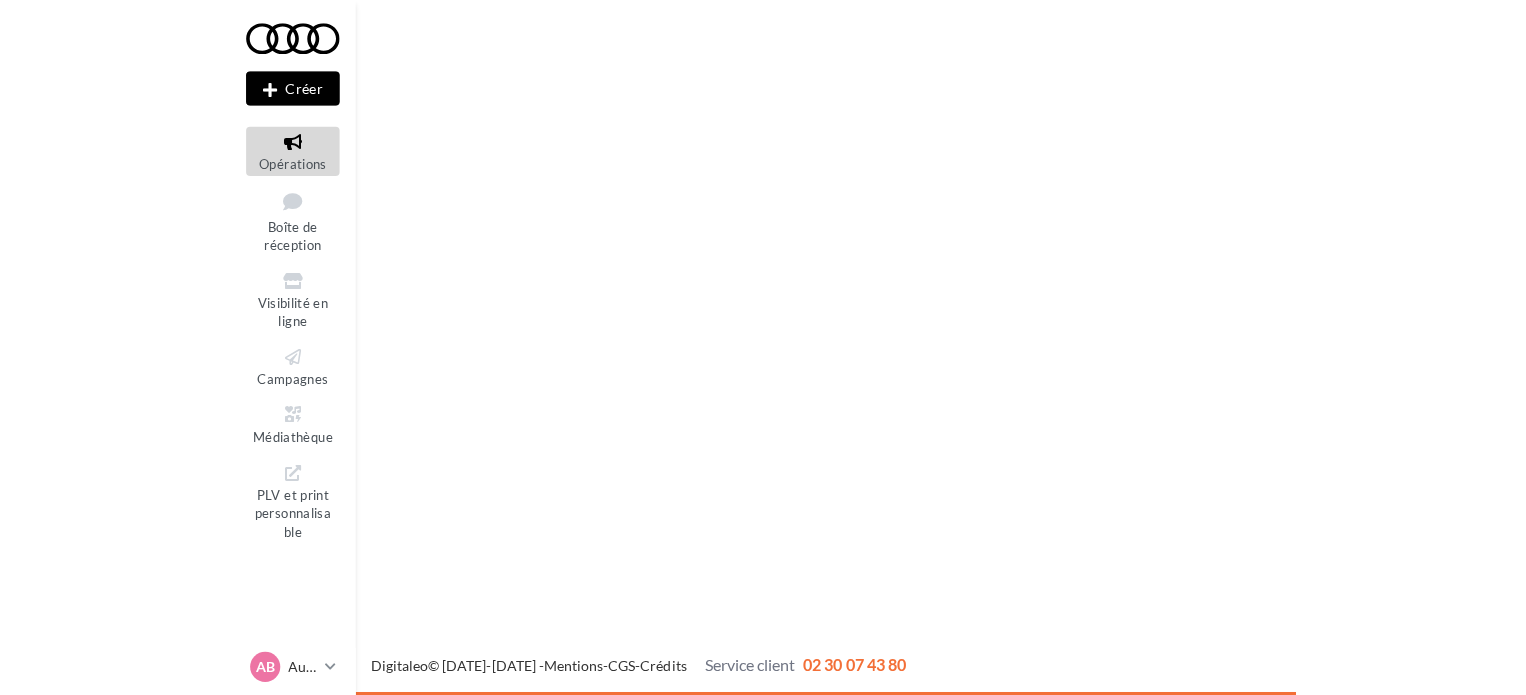 scroll, scrollTop: 0, scrollLeft: 0, axis: both 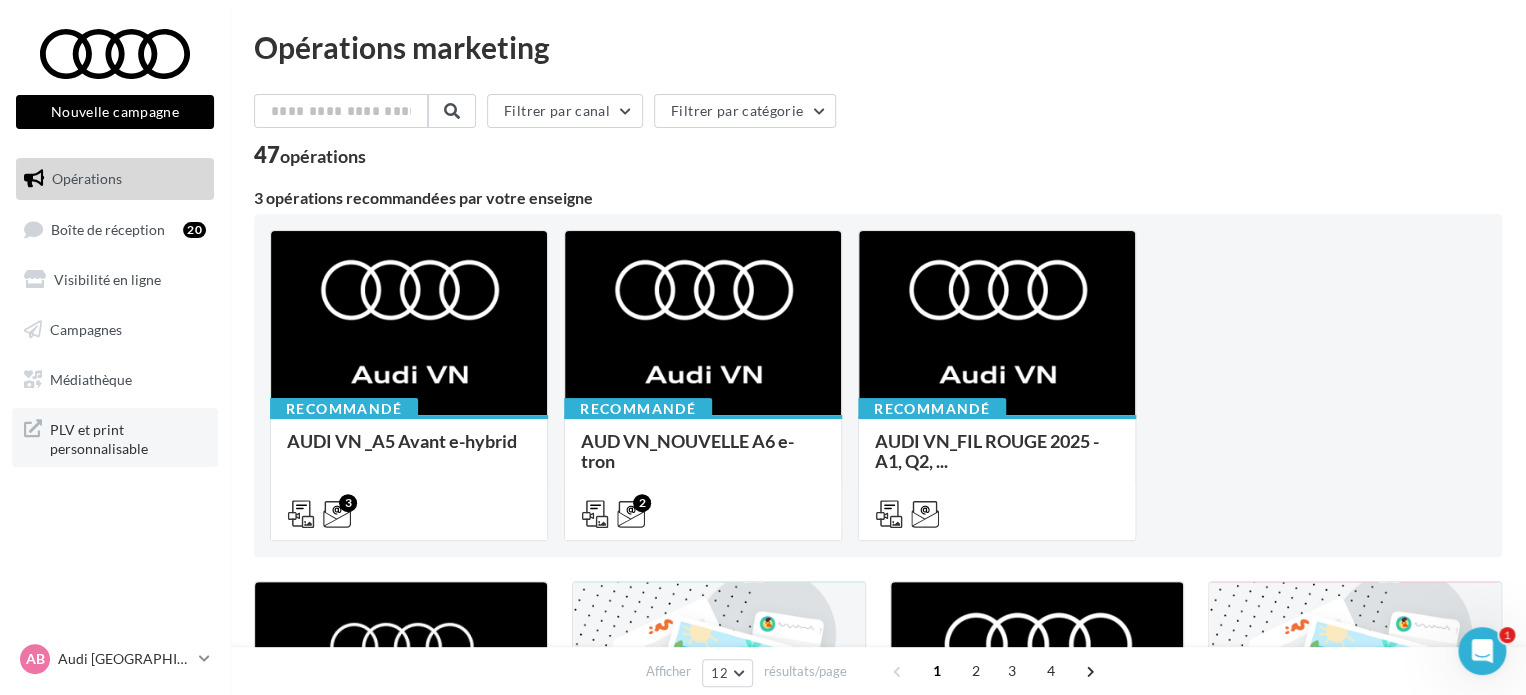 click on "PLV et print personnalisable" at bounding box center (128, 437) 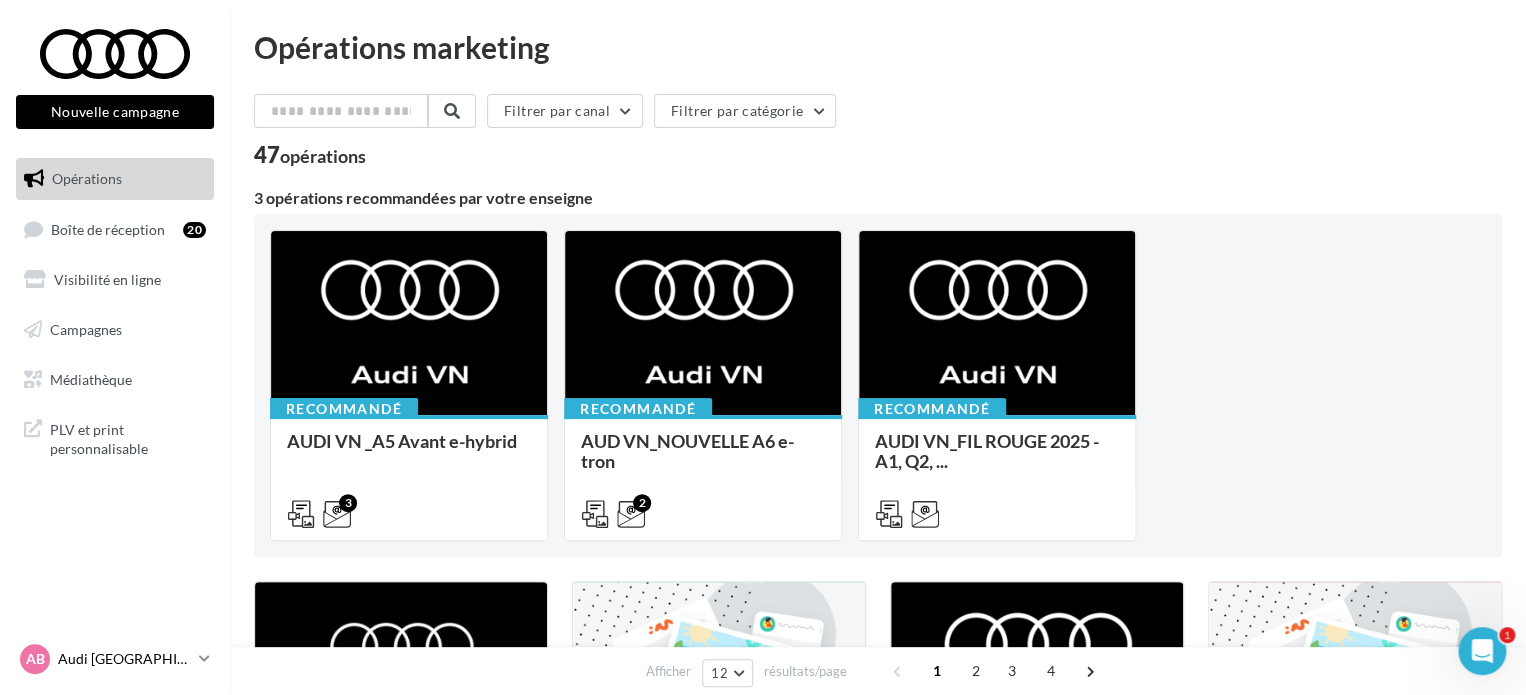 click on "Audi [GEOGRAPHIC_DATA]" at bounding box center (124, 659) 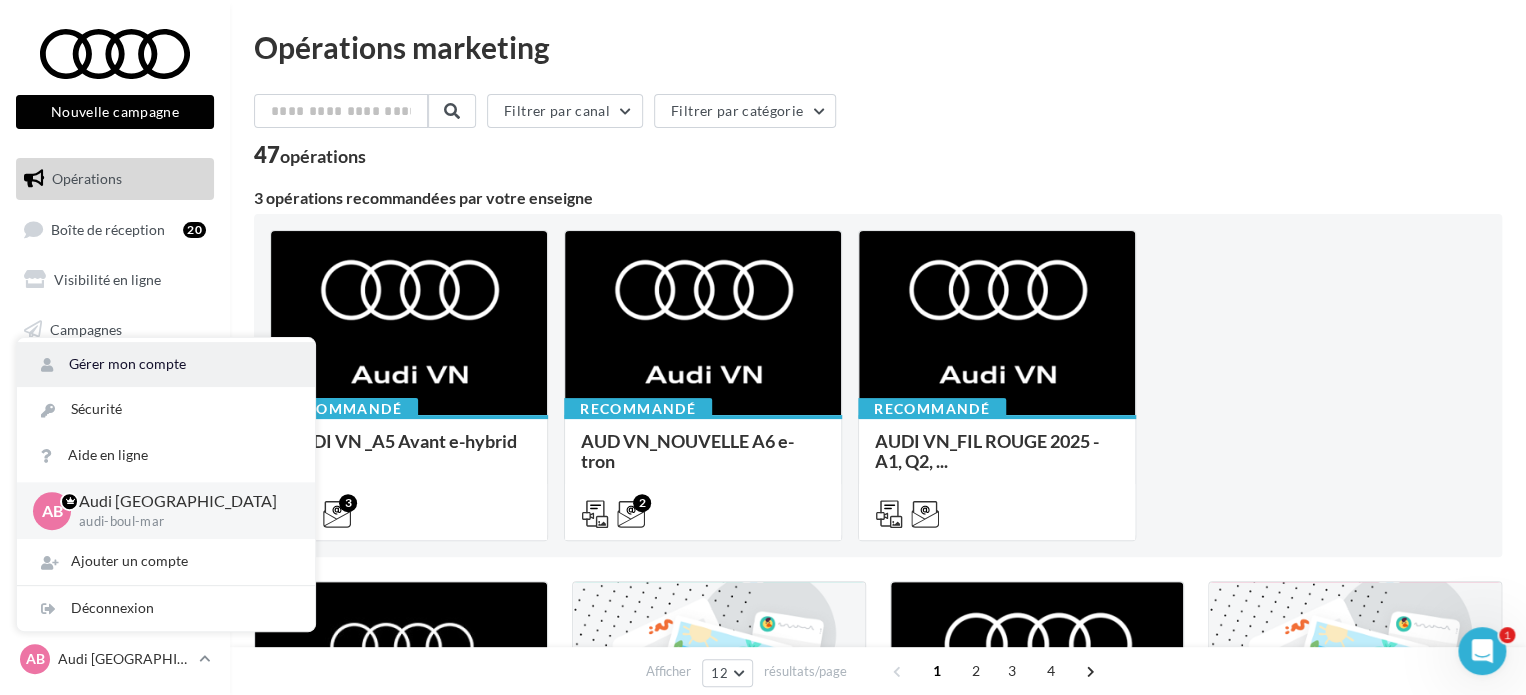 click on "Gérer mon compte" at bounding box center [166, 364] 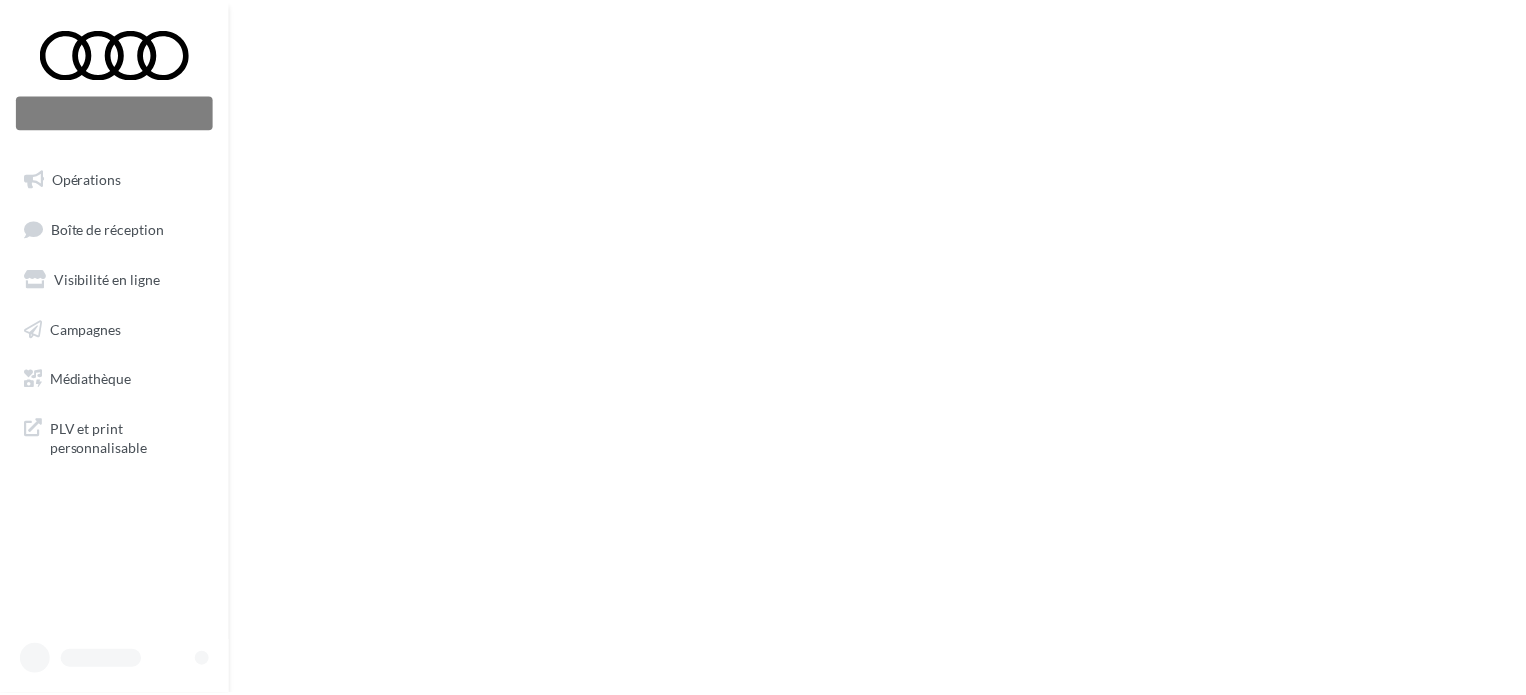scroll, scrollTop: 0, scrollLeft: 0, axis: both 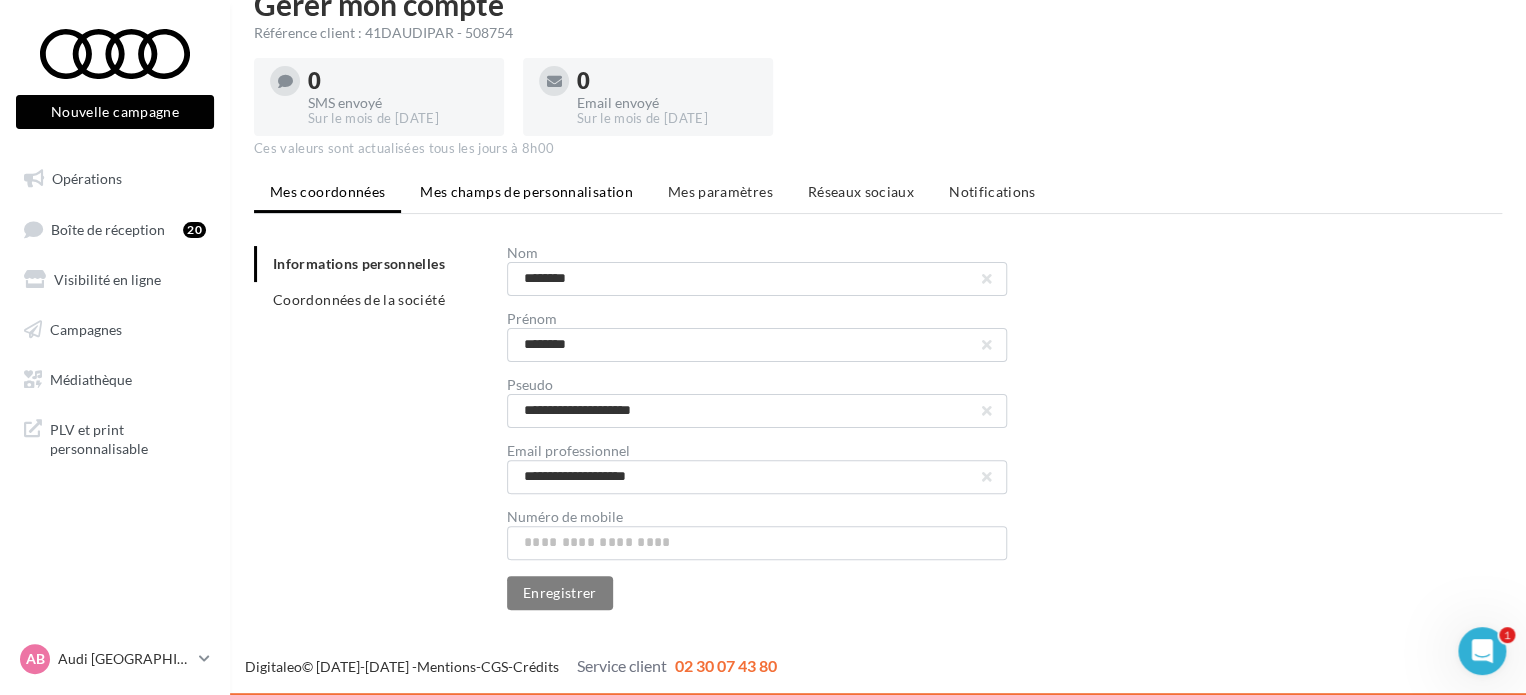 click on "Mes champs de personnalisation" at bounding box center (526, 191) 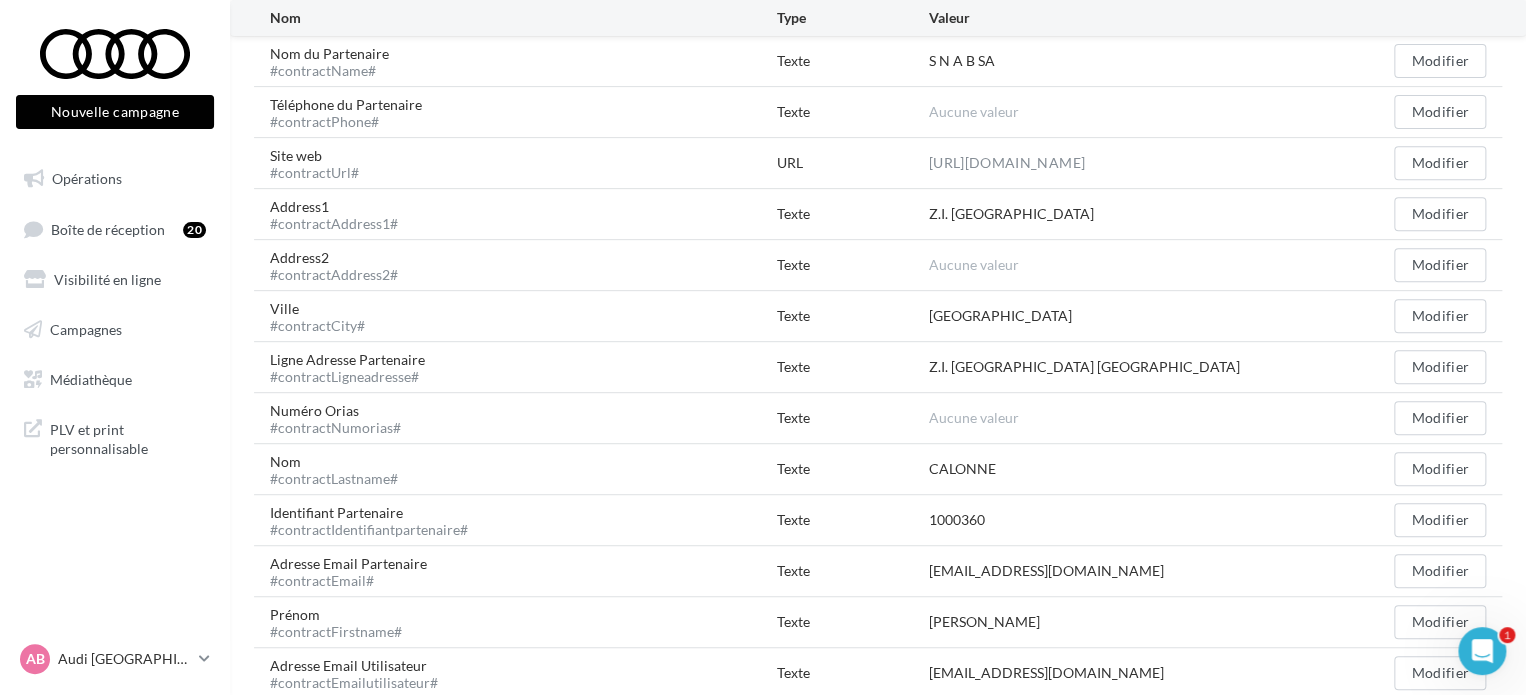 scroll, scrollTop: 343, scrollLeft: 0, axis: vertical 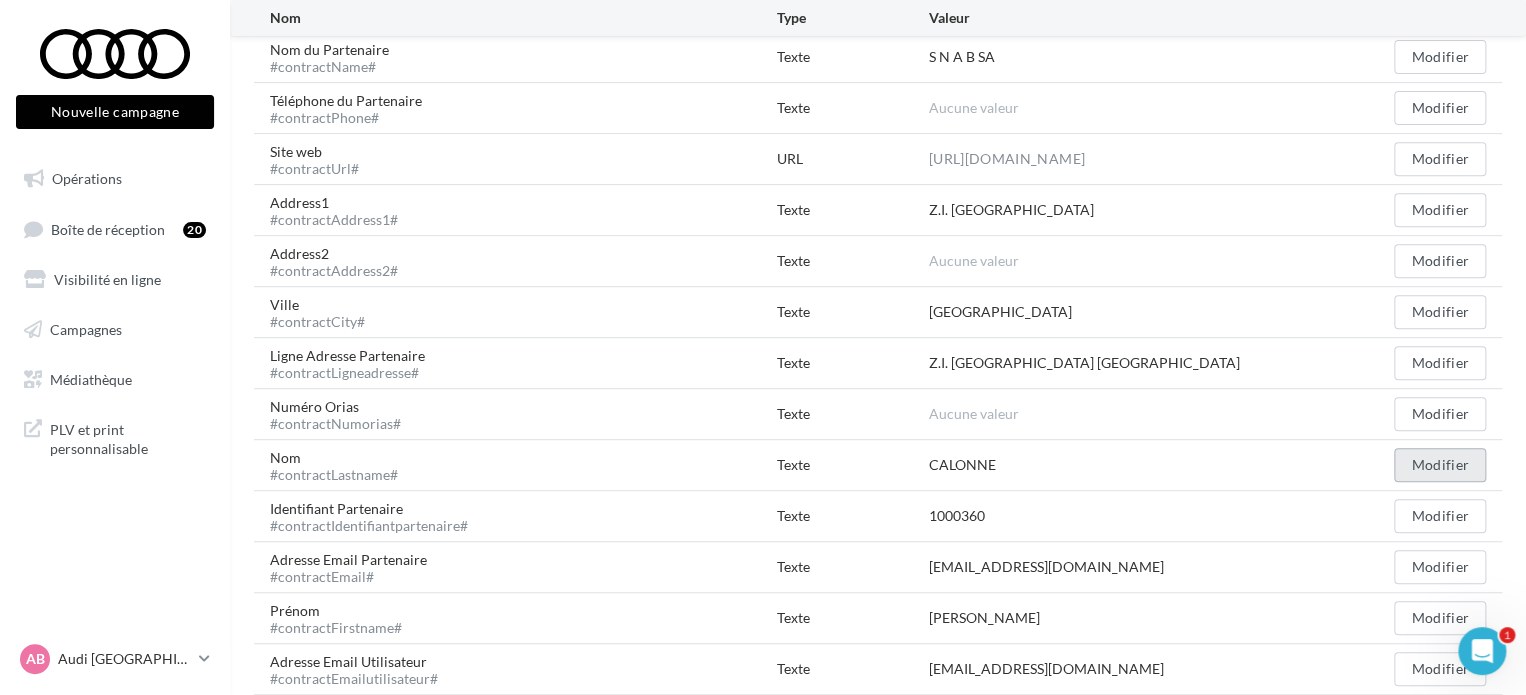 click on "Modifier" at bounding box center (1440, 465) 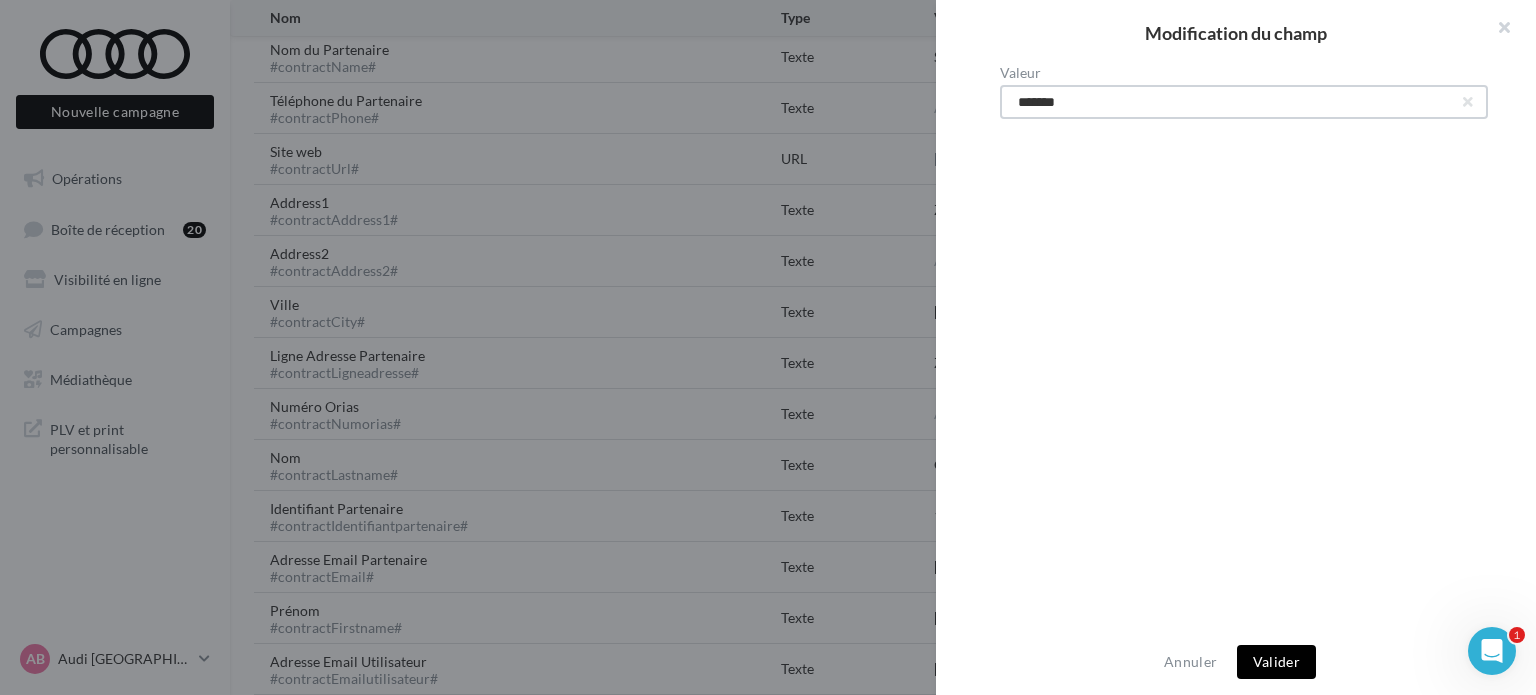 drag, startPoint x: 1186, startPoint y: 93, endPoint x: 778, endPoint y: 177, distance: 416.5573 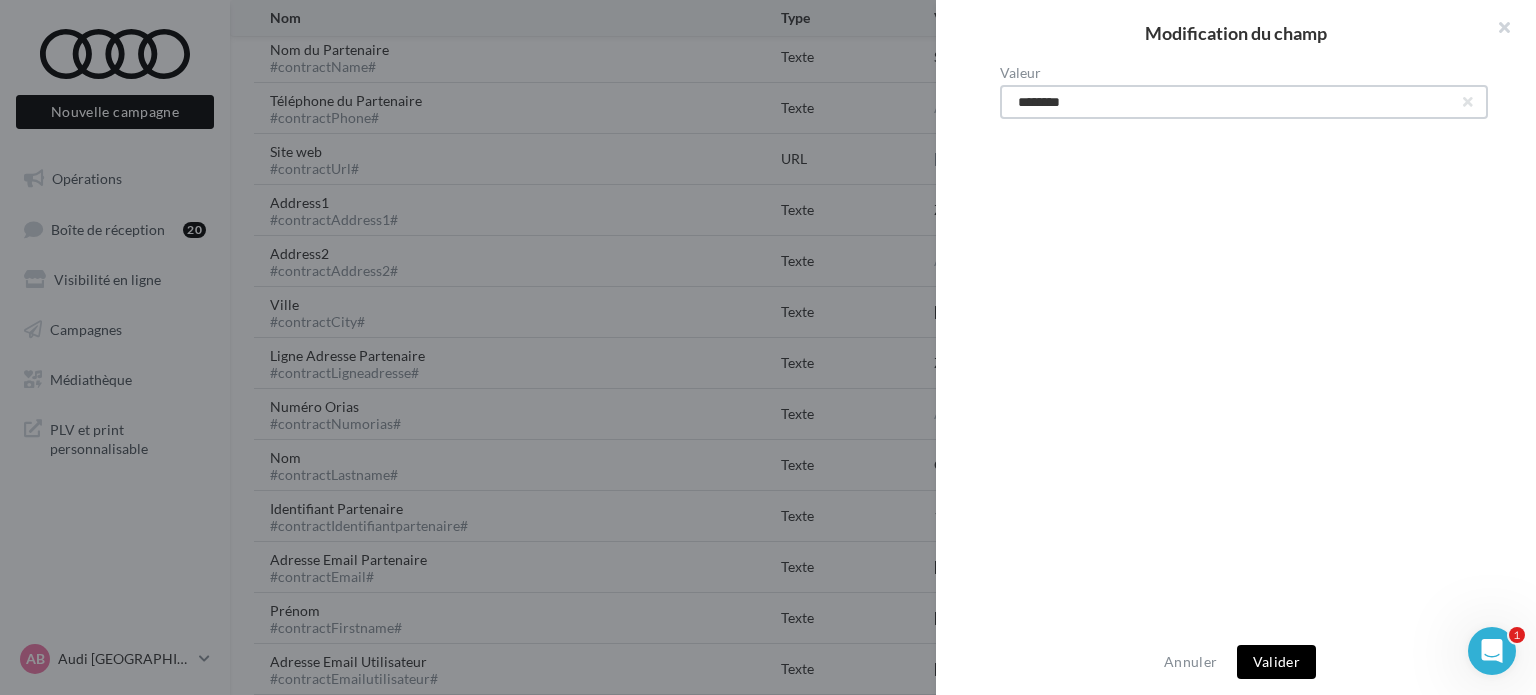 type on "********" 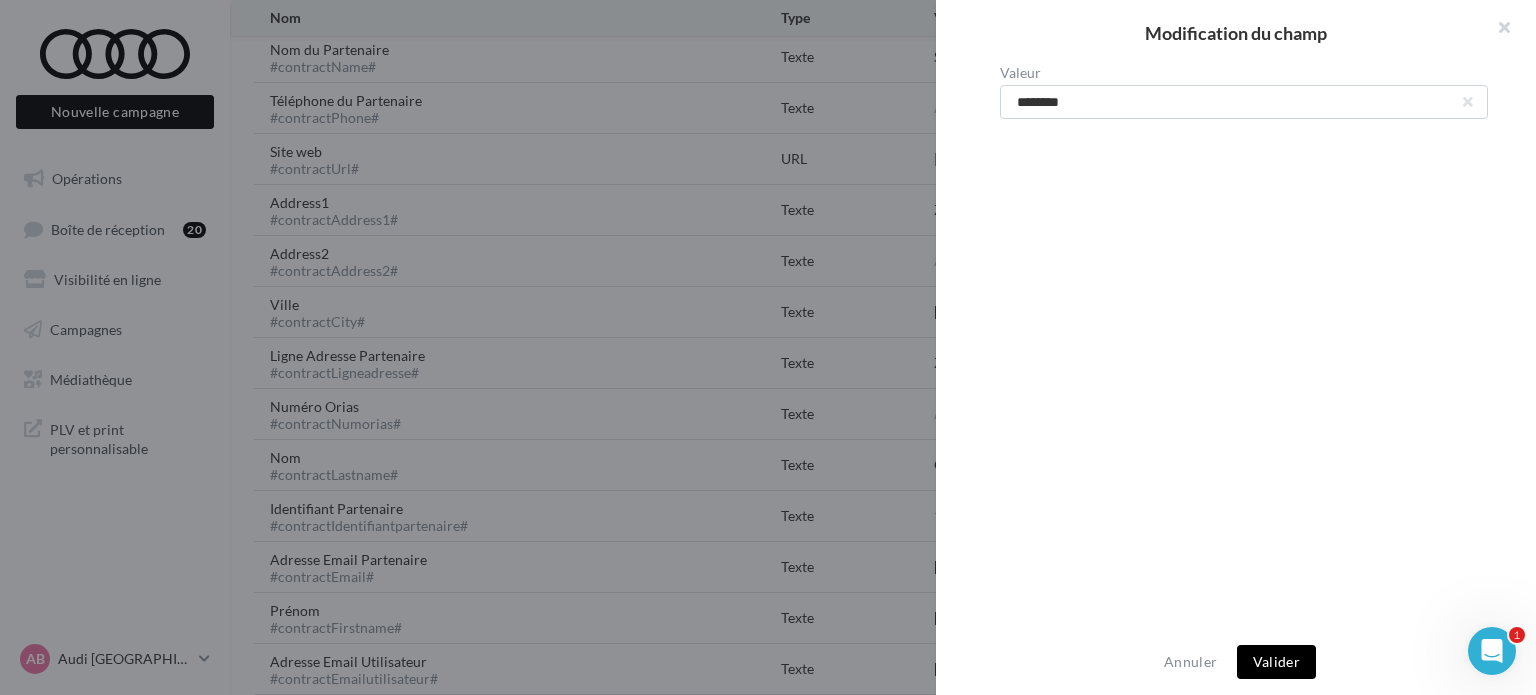 click on "Valider" at bounding box center (1276, 662) 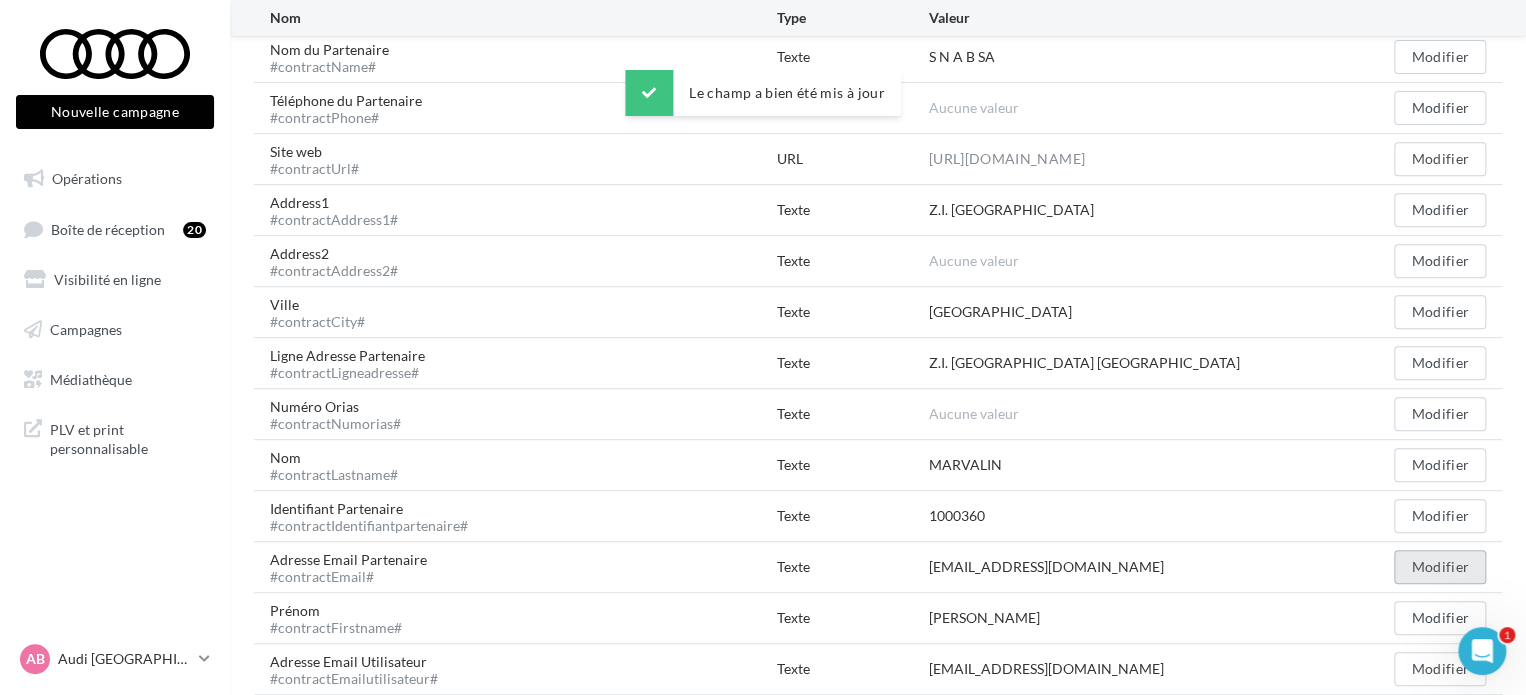 click on "Modifier" at bounding box center [1440, 567] 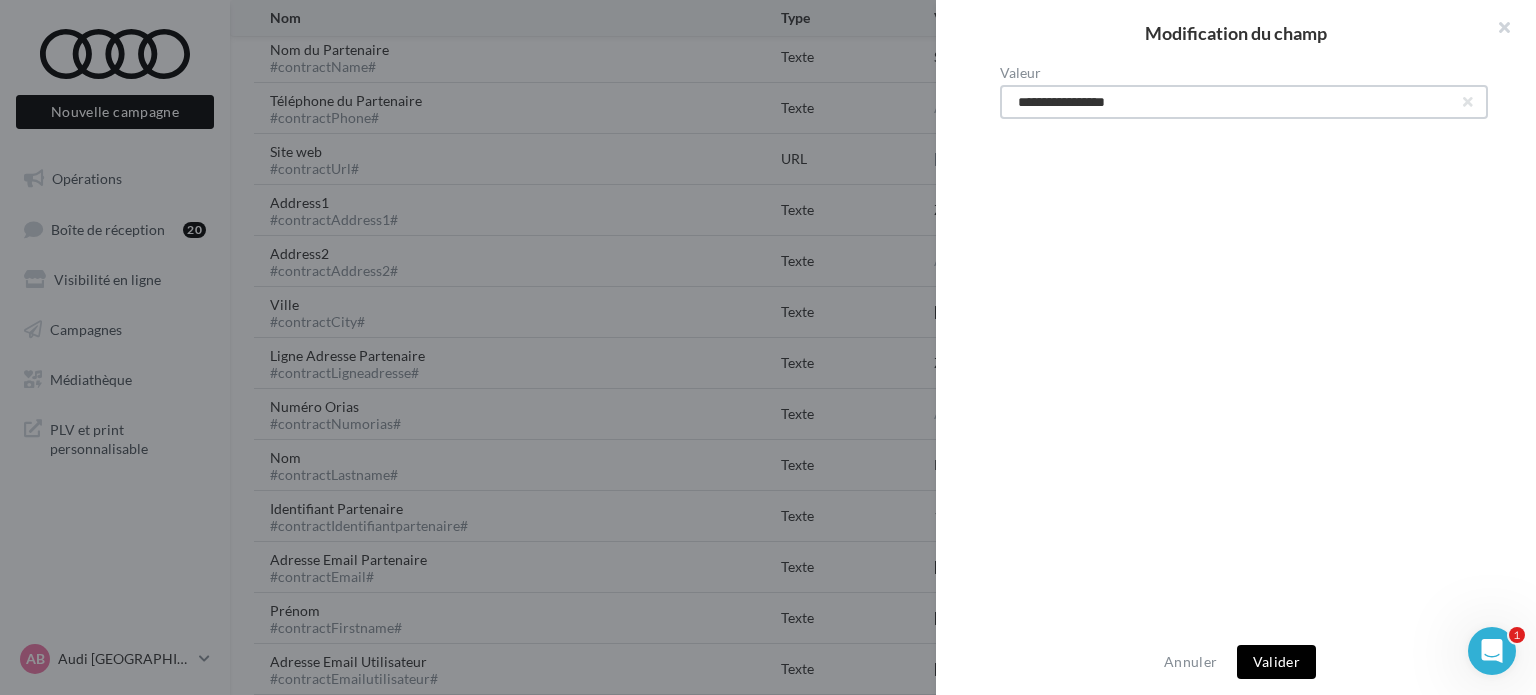 drag, startPoint x: 1160, startPoint y: 91, endPoint x: 828, endPoint y: 90, distance: 332.0015 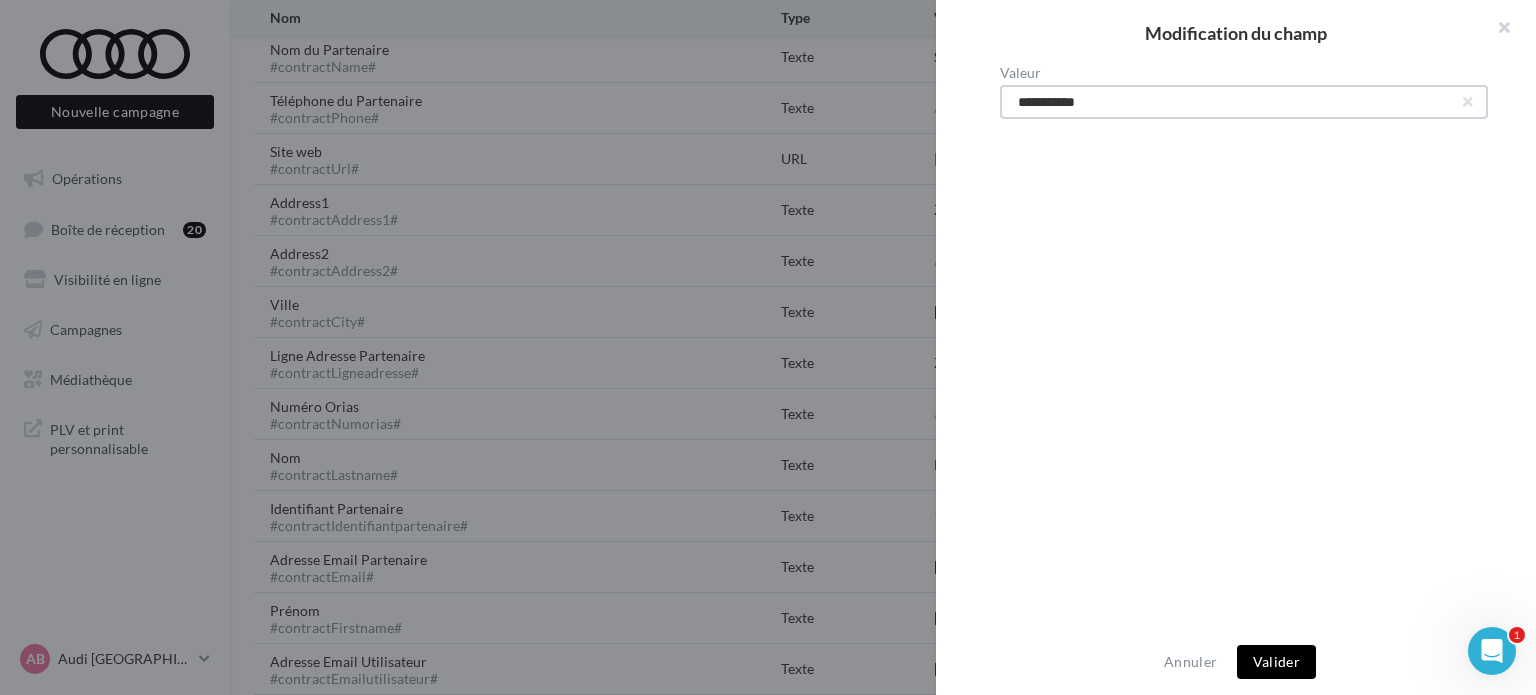 drag, startPoint x: 874, startPoint y: 104, endPoint x: 854, endPoint y: 104, distance: 20 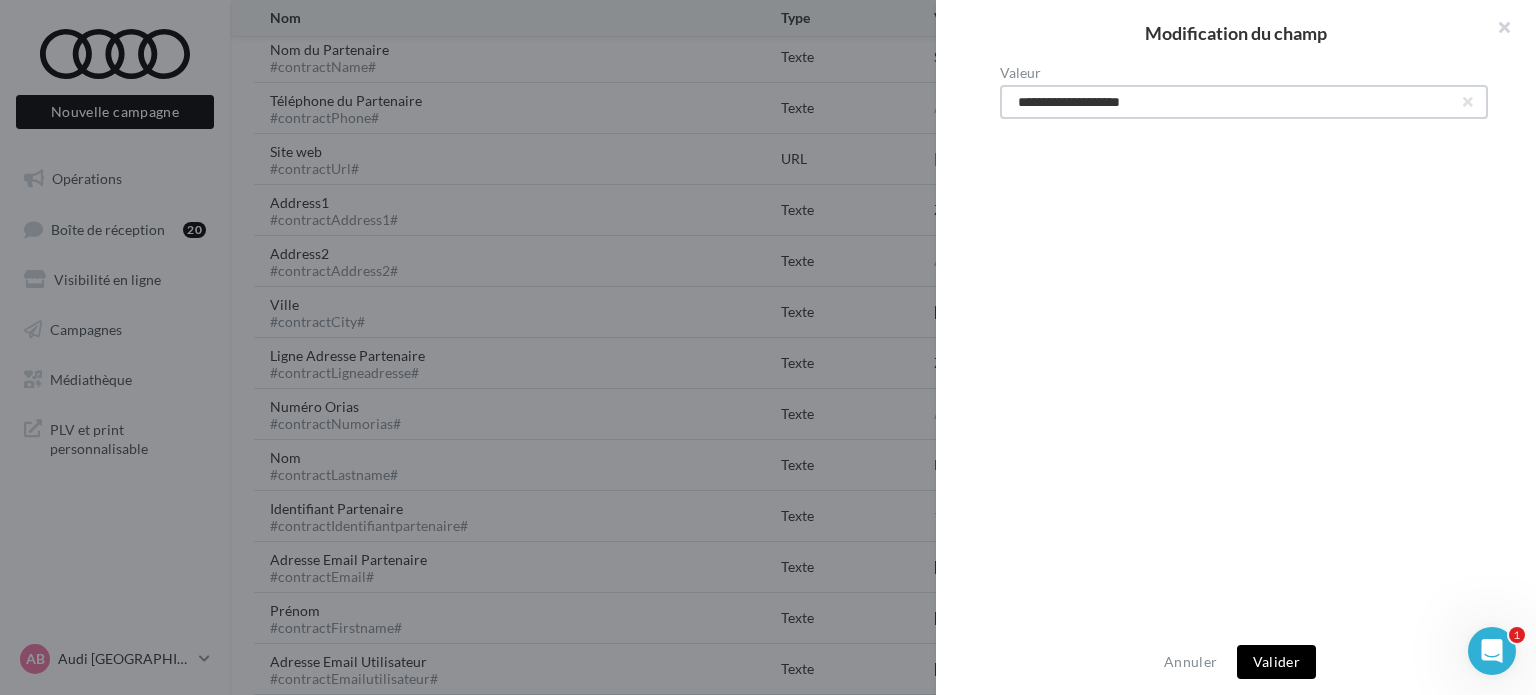 type on "**********" 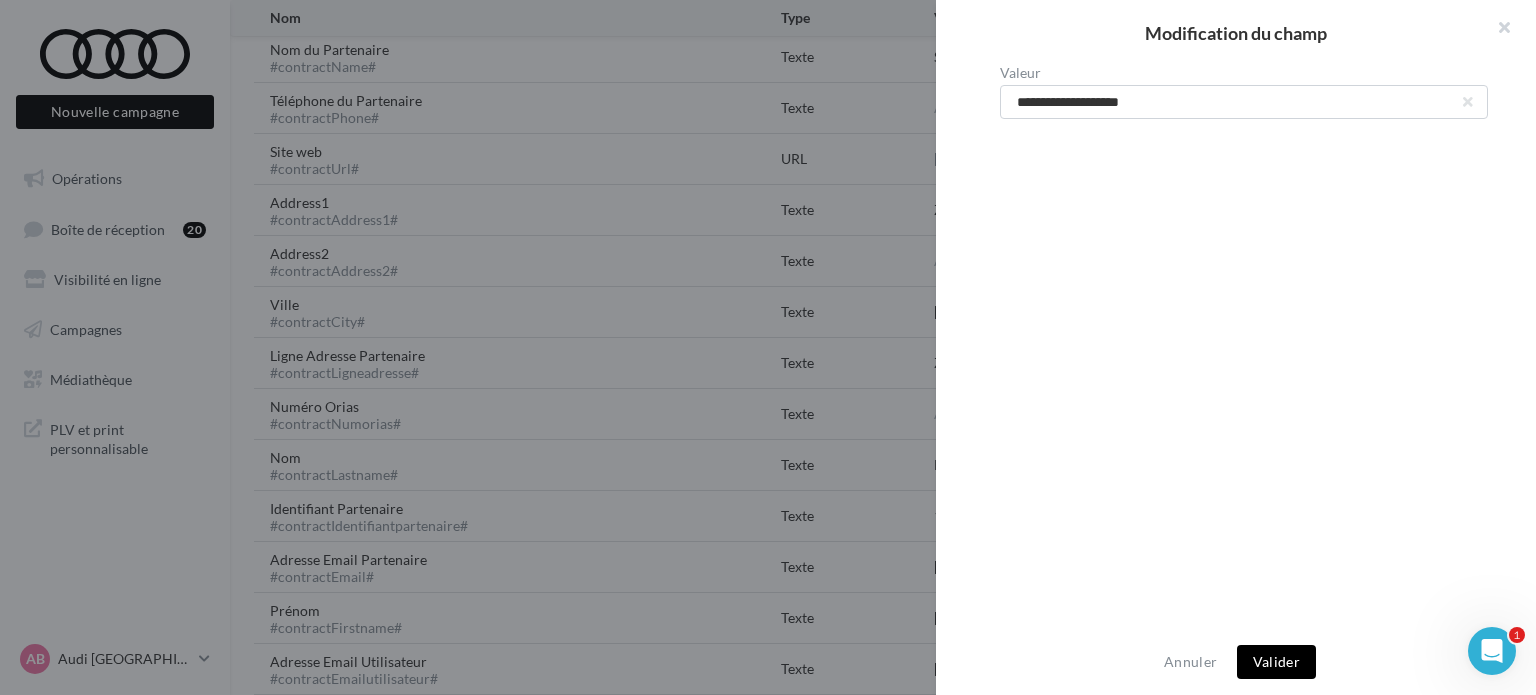 click on "Valider" at bounding box center [1276, 662] 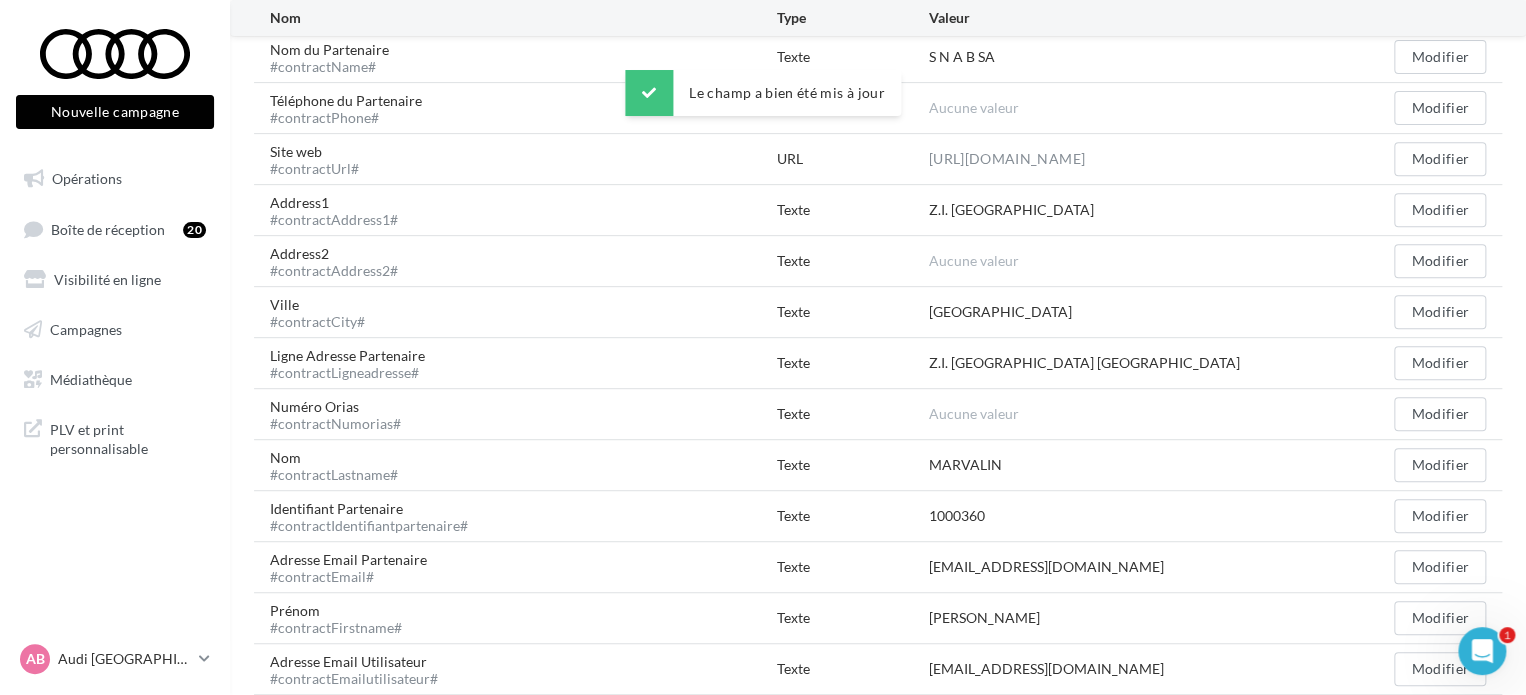 scroll, scrollTop: 443, scrollLeft: 0, axis: vertical 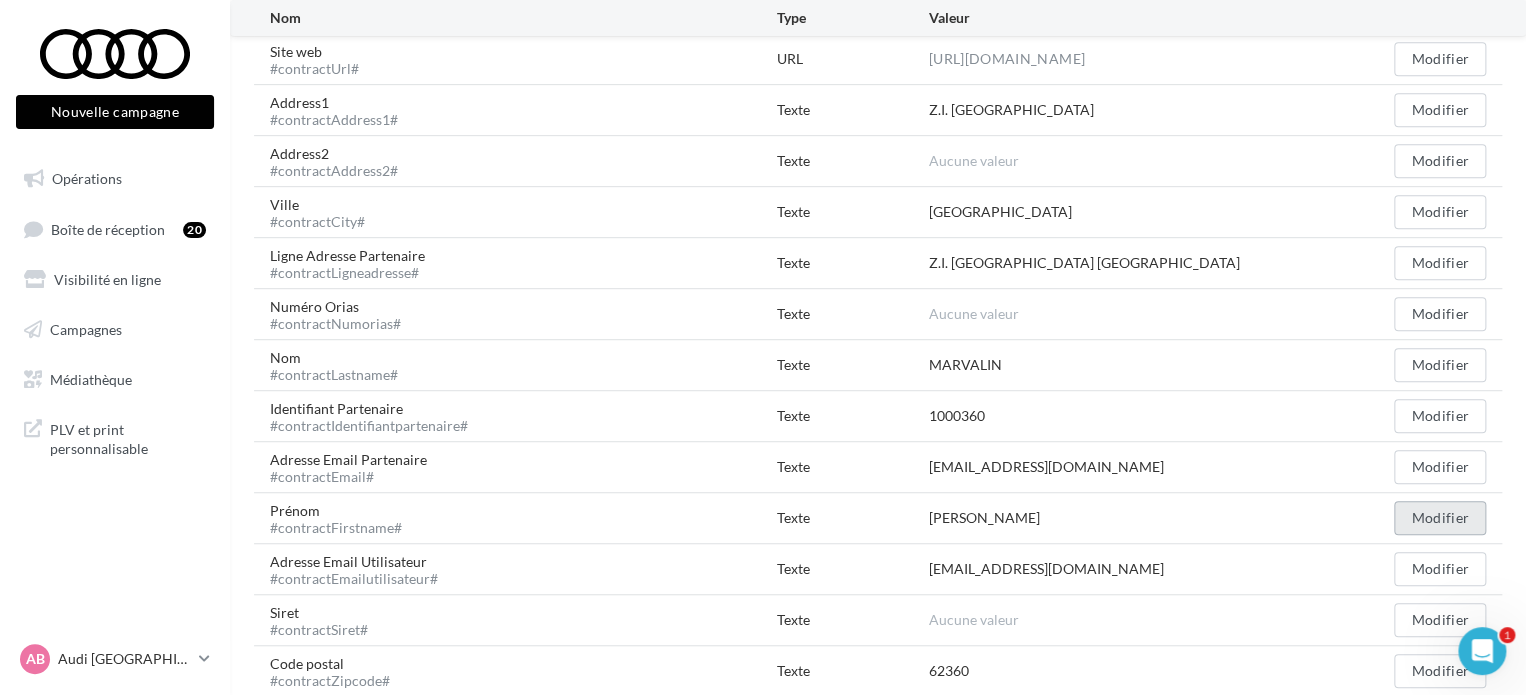 click on "Modifier" at bounding box center [1440, 518] 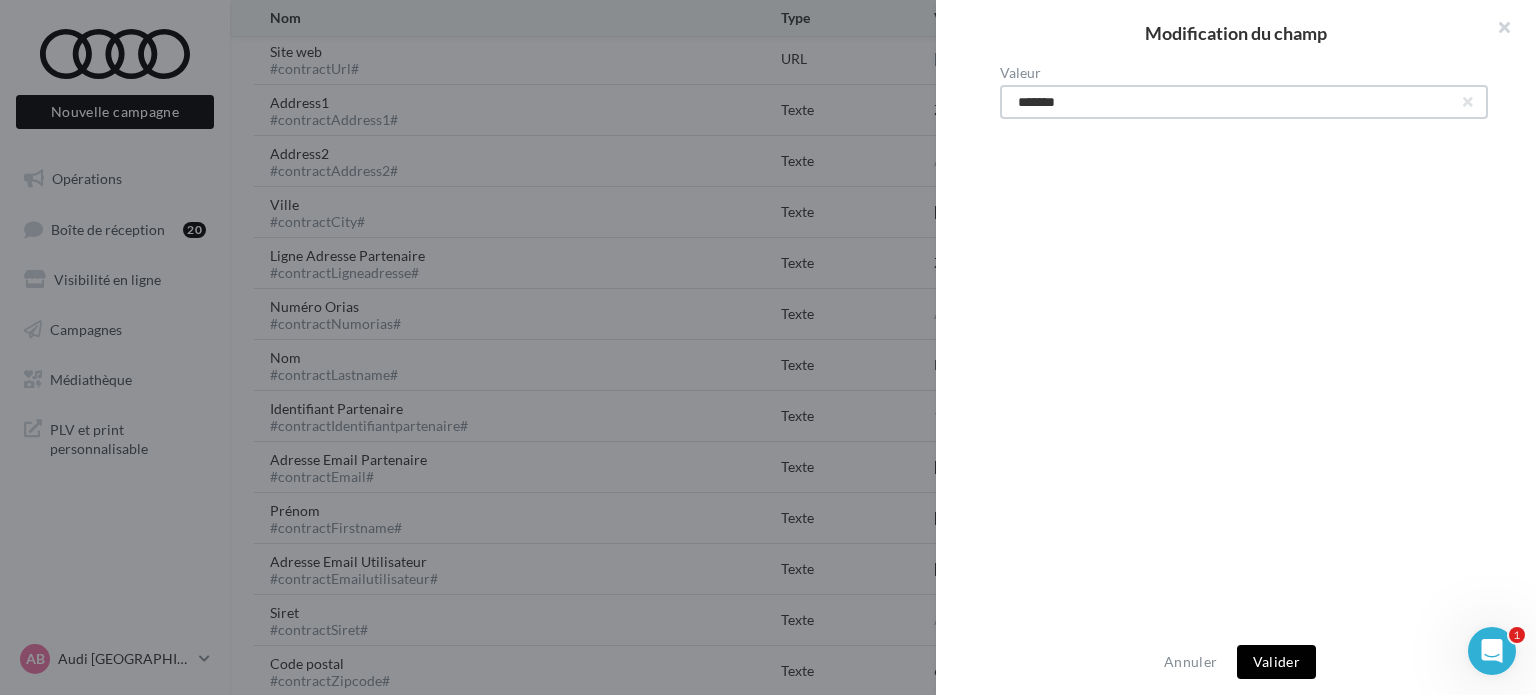 drag, startPoint x: 1119, startPoint y: 104, endPoint x: 870, endPoint y: 107, distance: 249.01807 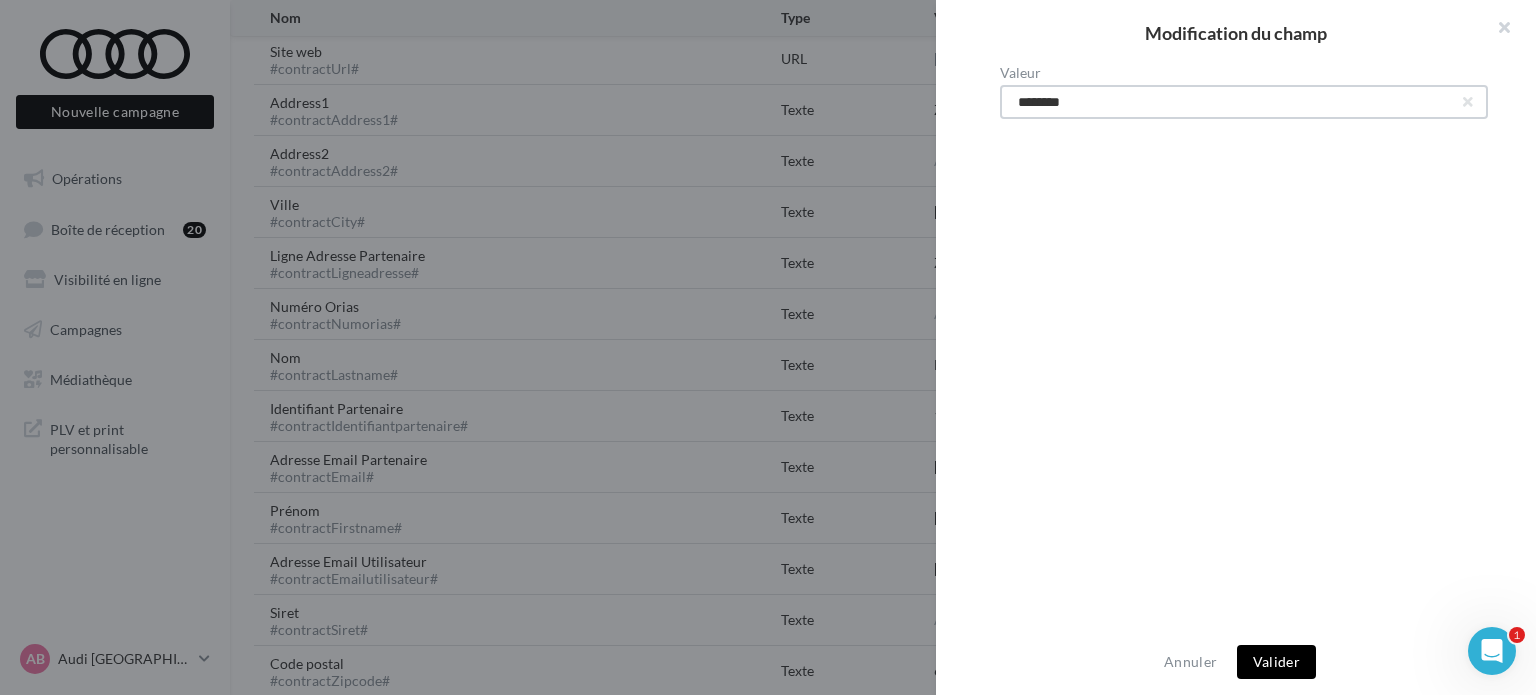 type on "********" 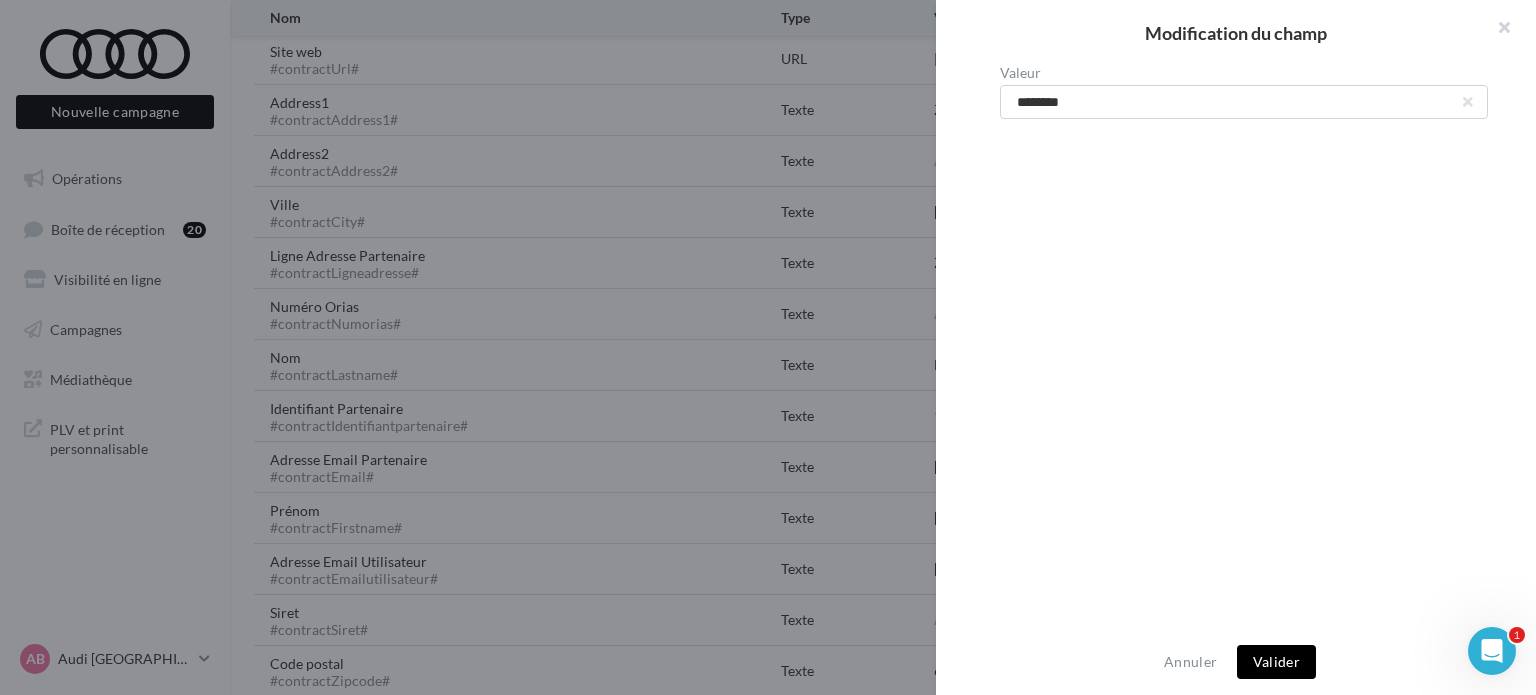 click on "Valider" at bounding box center [1276, 662] 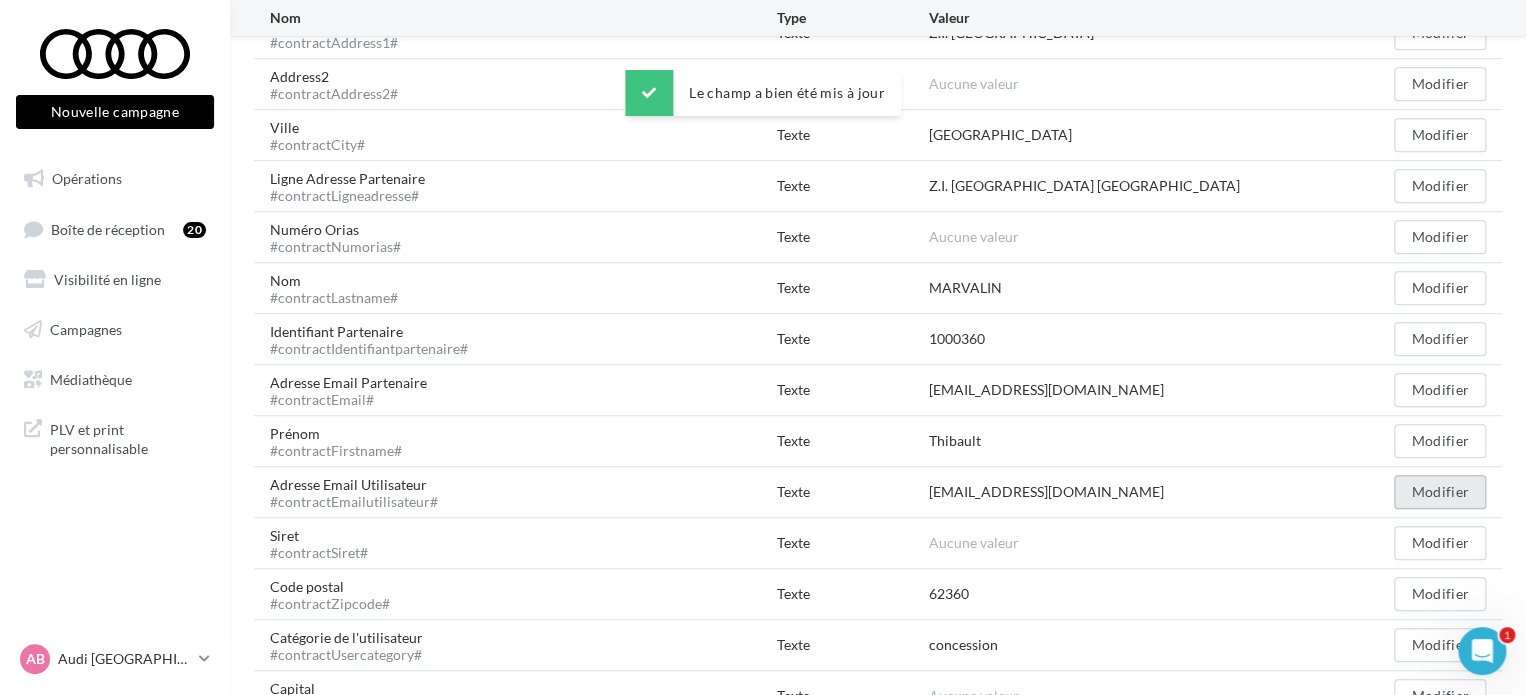 scroll, scrollTop: 543, scrollLeft: 0, axis: vertical 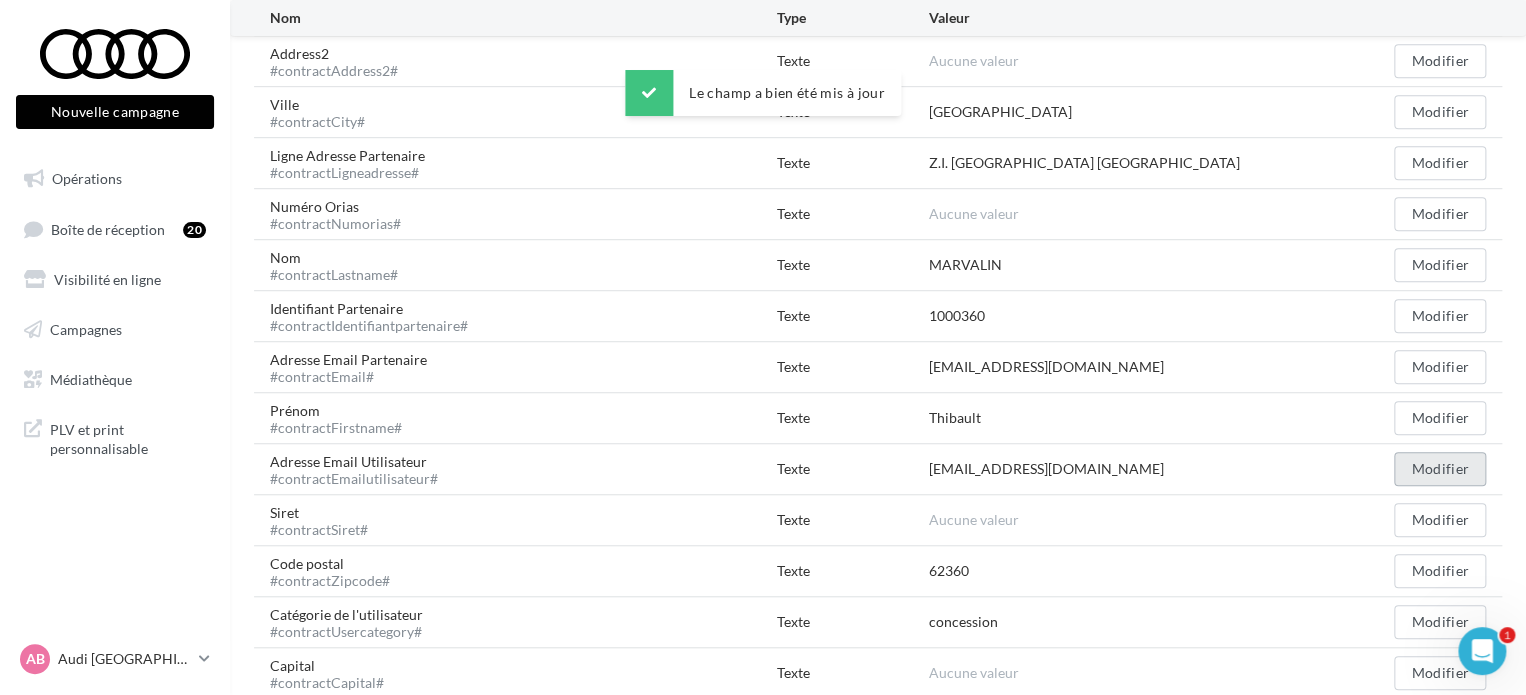 click on "Modifier" at bounding box center [1440, 469] 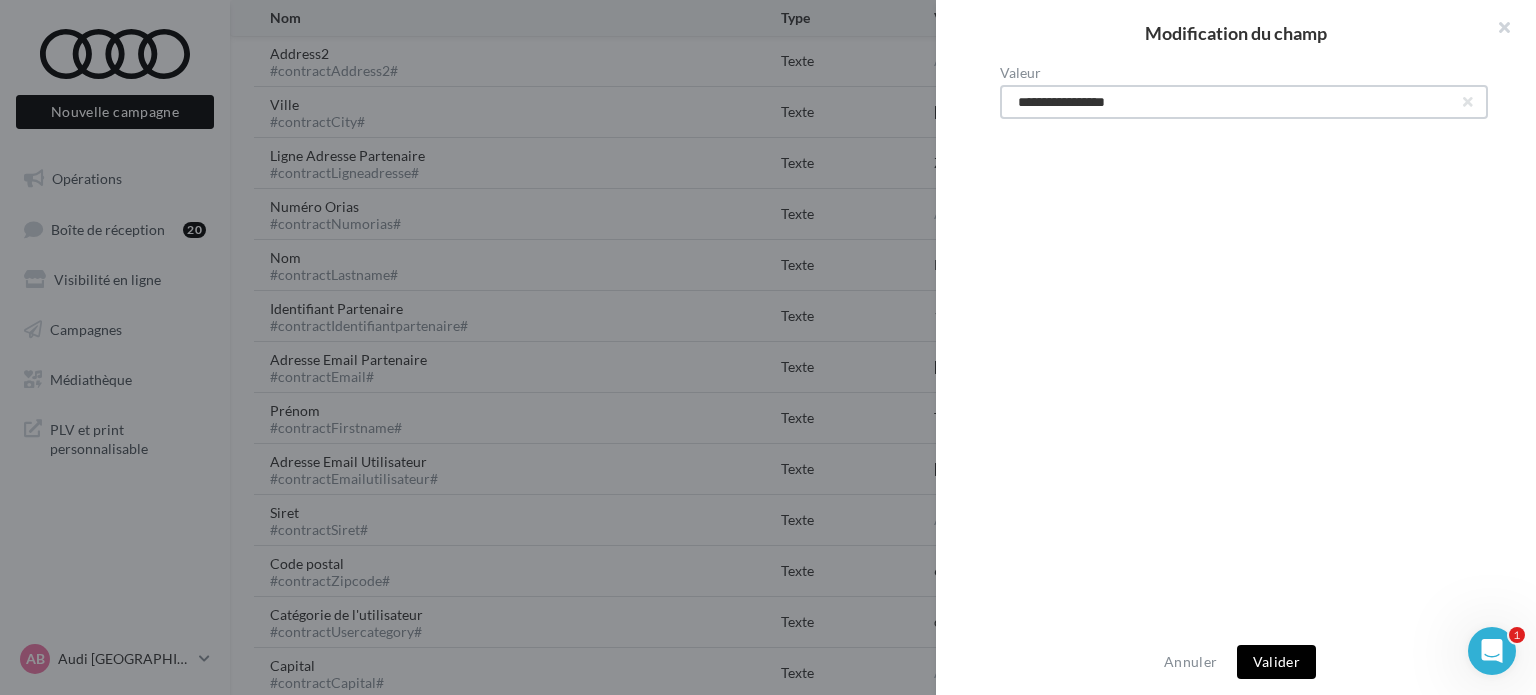 drag, startPoint x: 1245, startPoint y: 113, endPoint x: 797, endPoint y: 115, distance: 448.00446 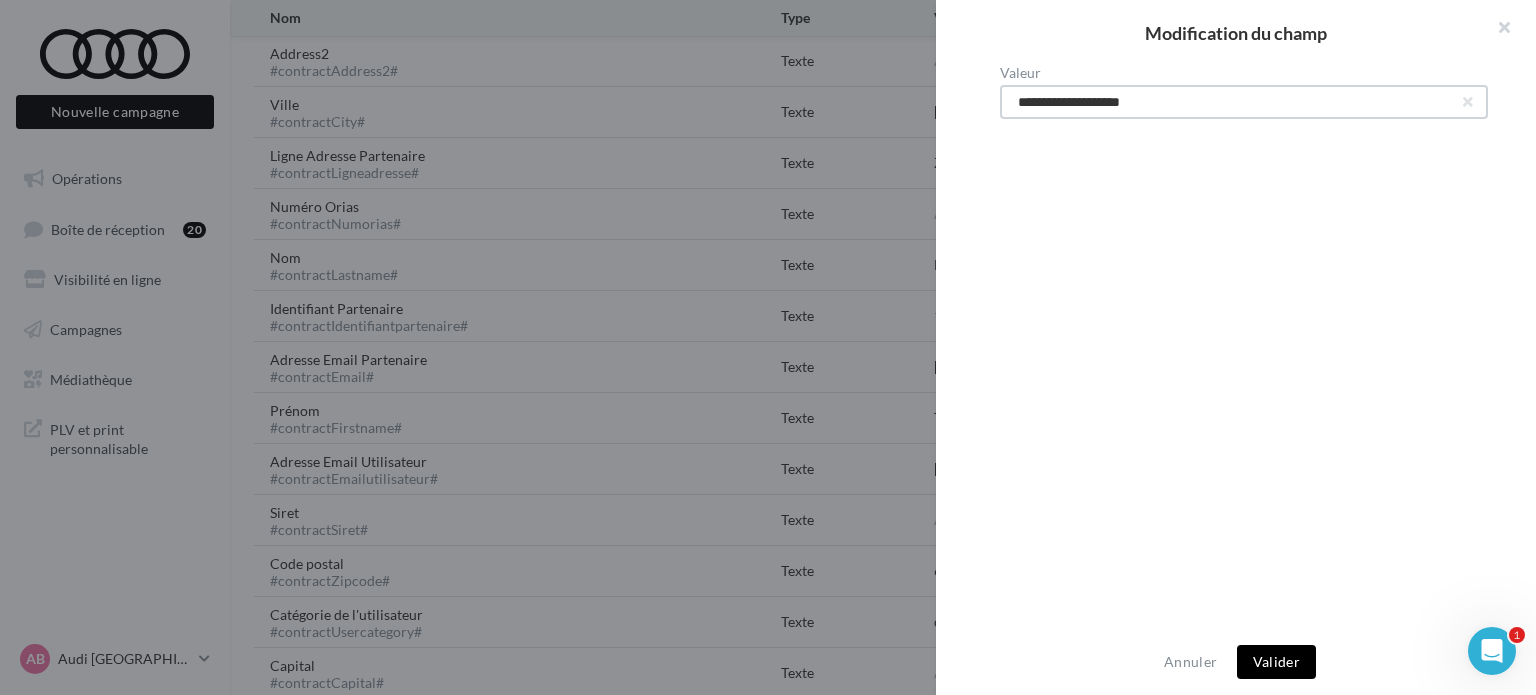 type on "**********" 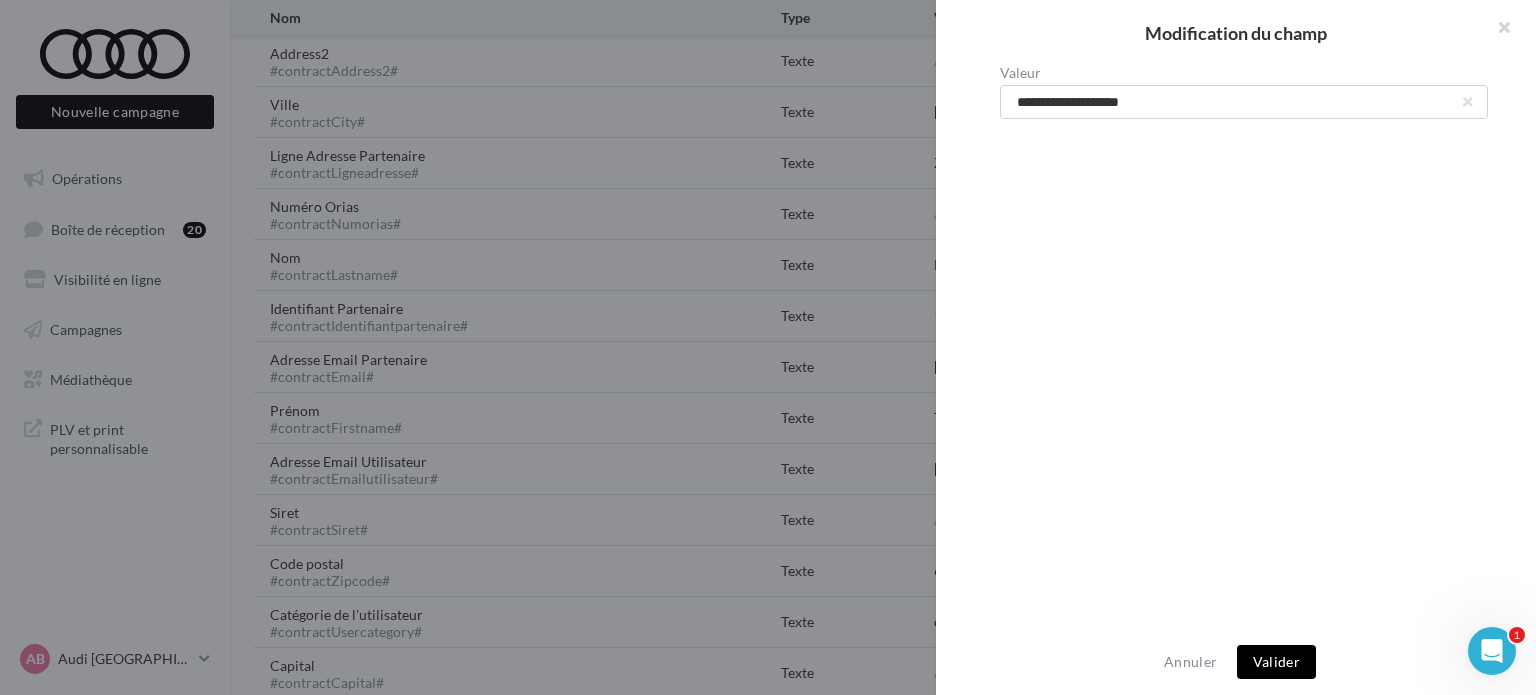 click on "Valider" at bounding box center (1276, 662) 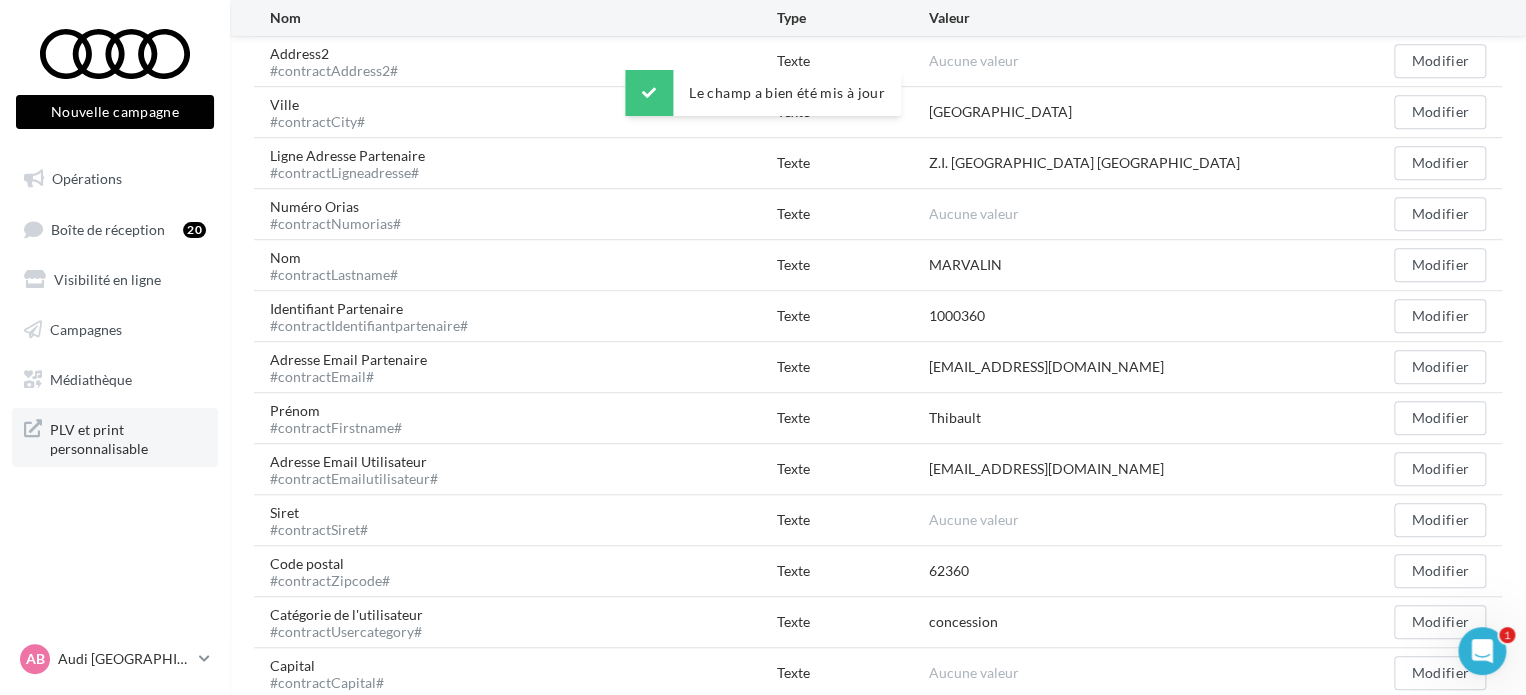 click on "PLV et print personnalisable" at bounding box center [128, 437] 